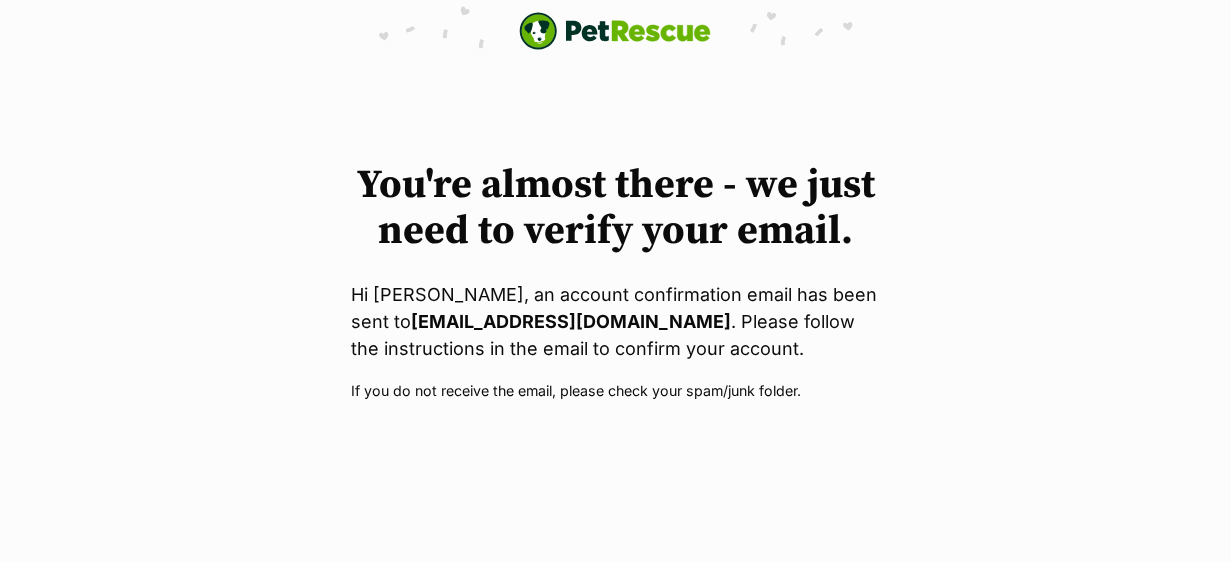 scroll, scrollTop: 0, scrollLeft: 0, axis: both 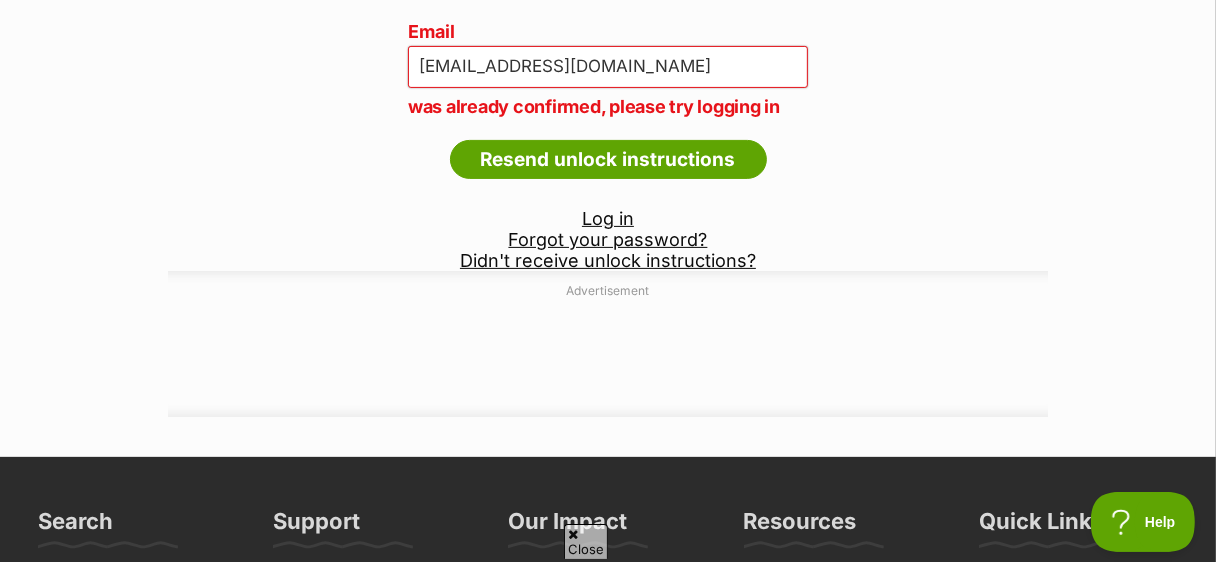 click on "Didn't receive unlock instructions?" at bounding box center (608, 260) 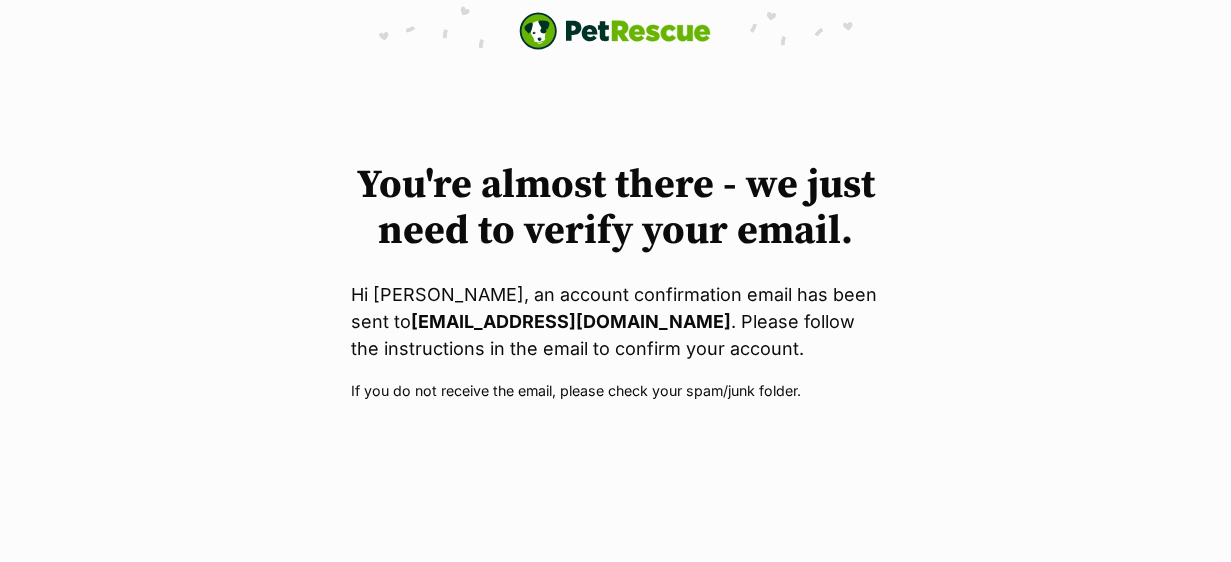 scroll, scrollTop: 0, scrollLeft: 0, axis: both 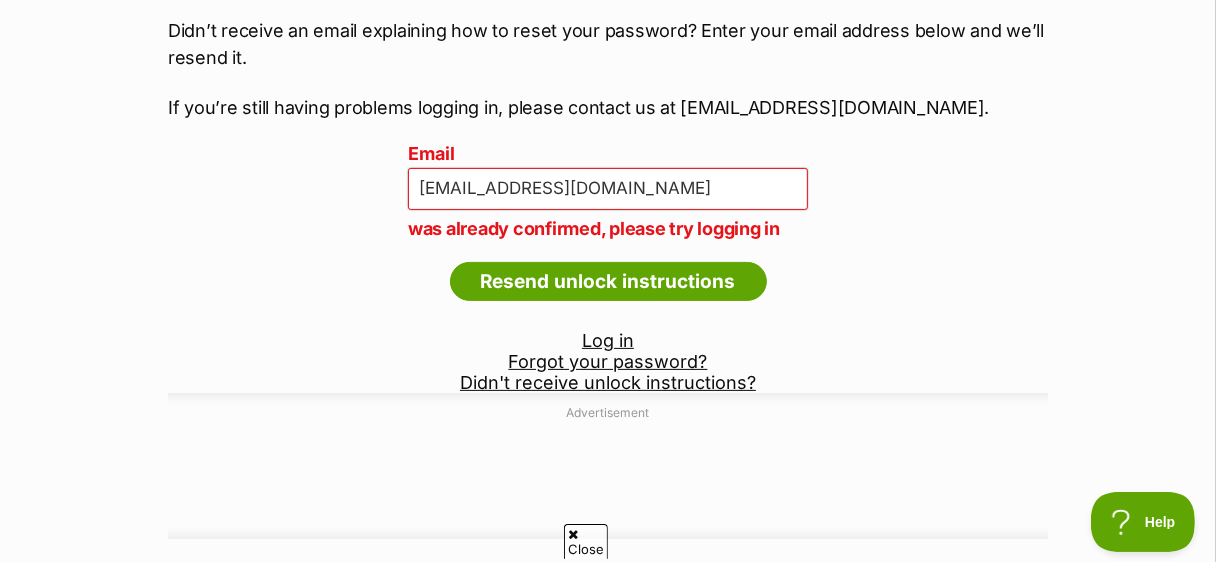 click on "Log in" at bounding box center (608, 340) 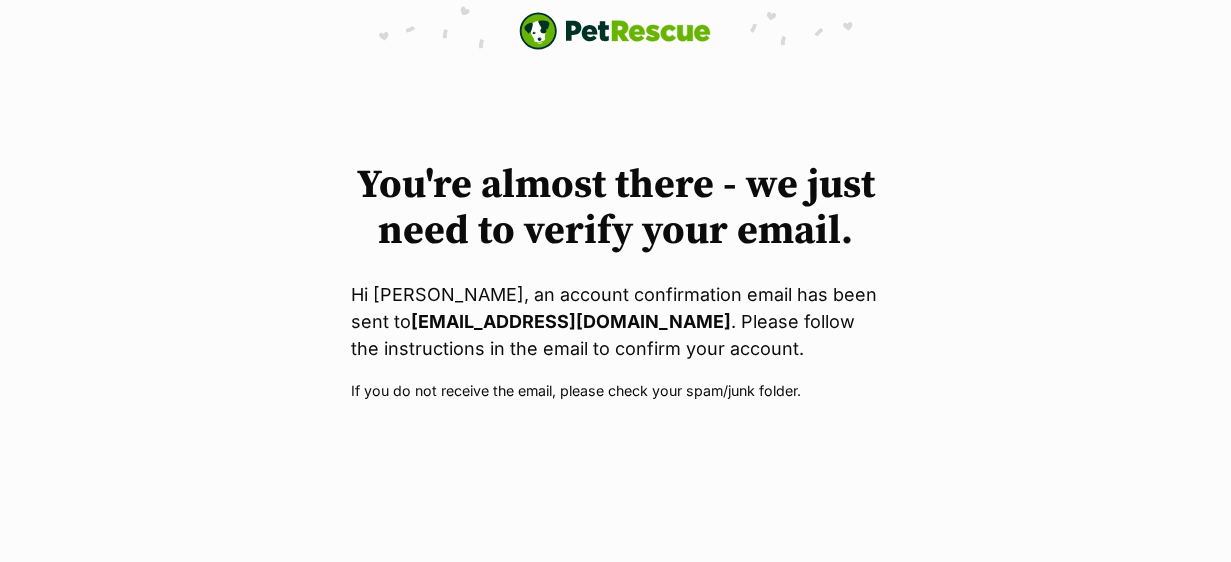 scroll, scrollTop: 0, scrollLeft: 0, axis: both 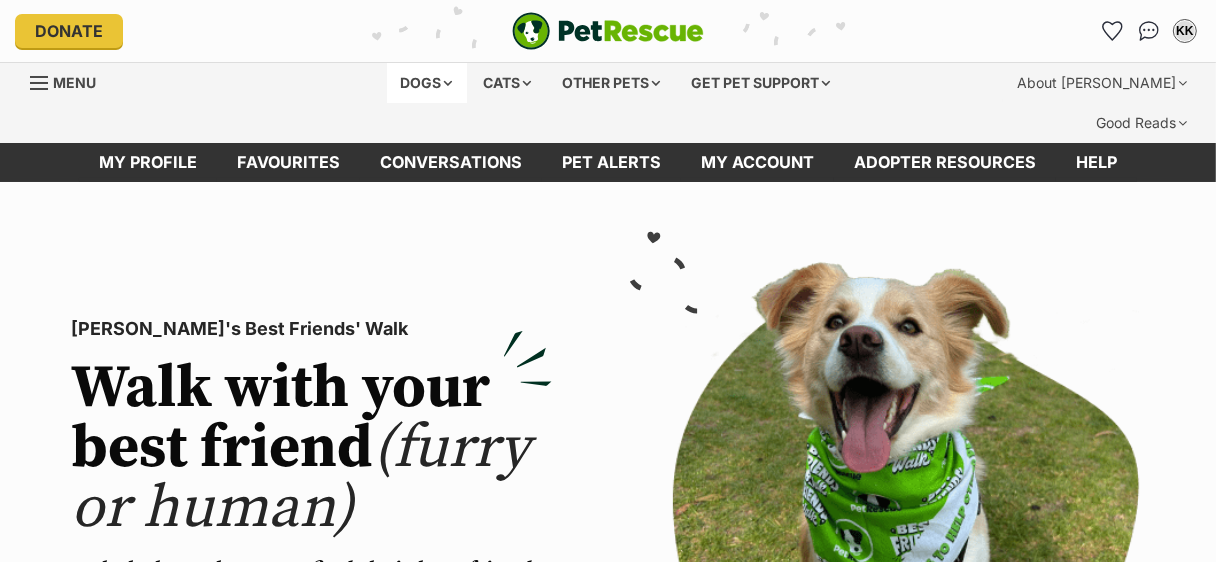 click on "Dogs" at bounding box center (427, 83) 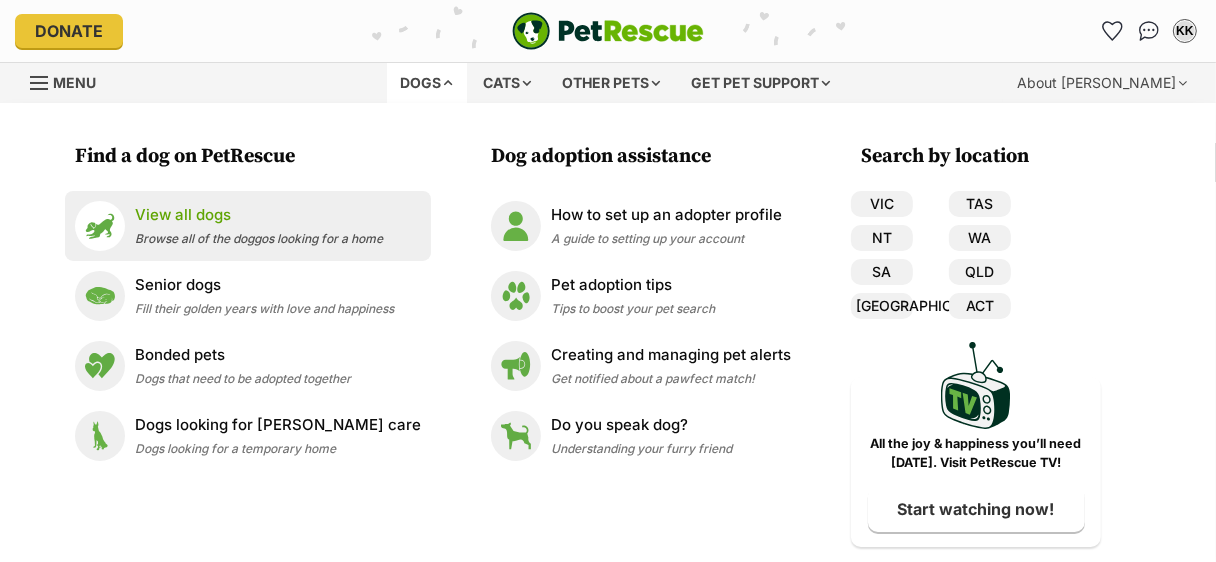 click on "View all dogs" at bounding box center [259, 215] 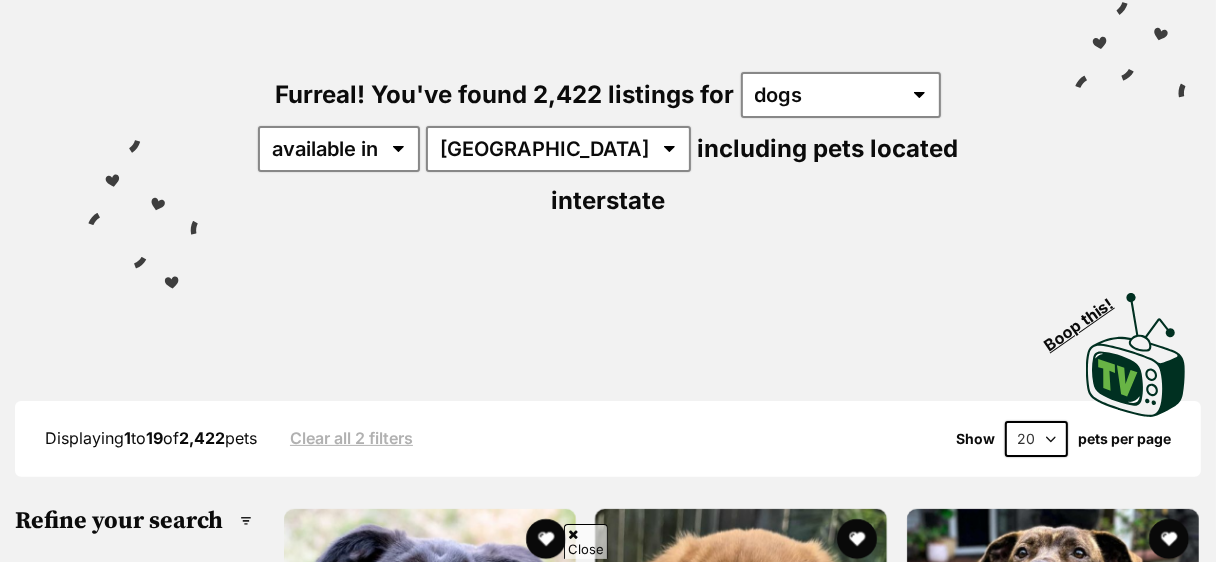 scroll, scrollTop: 233, scrollLeft: 0, axis: vertical 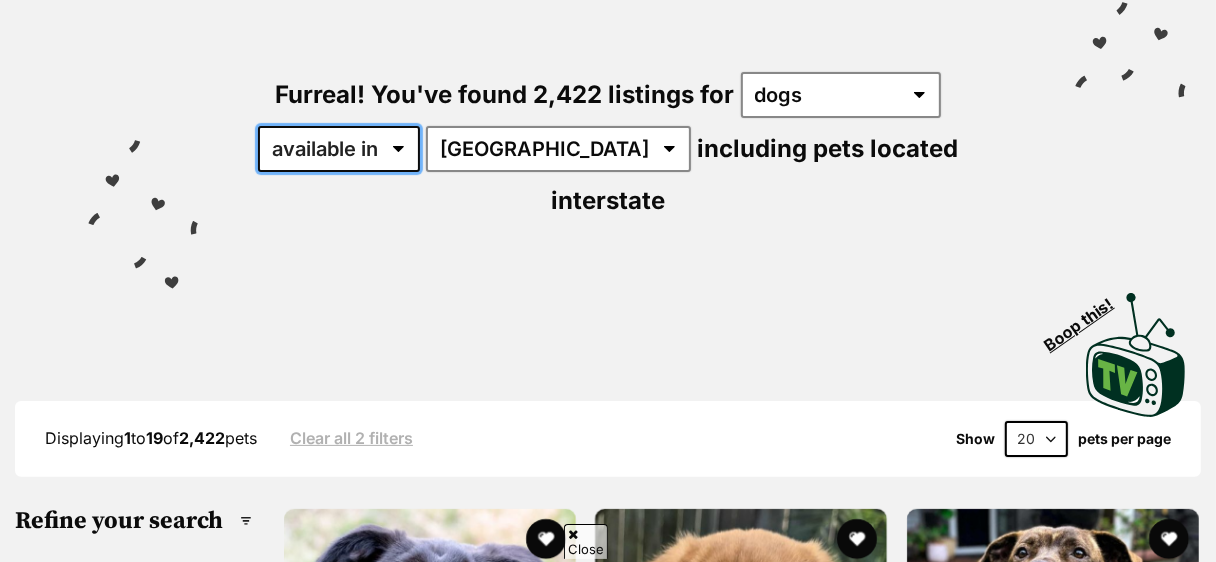 click on "available in
located in" at bounding box center (339, 149) 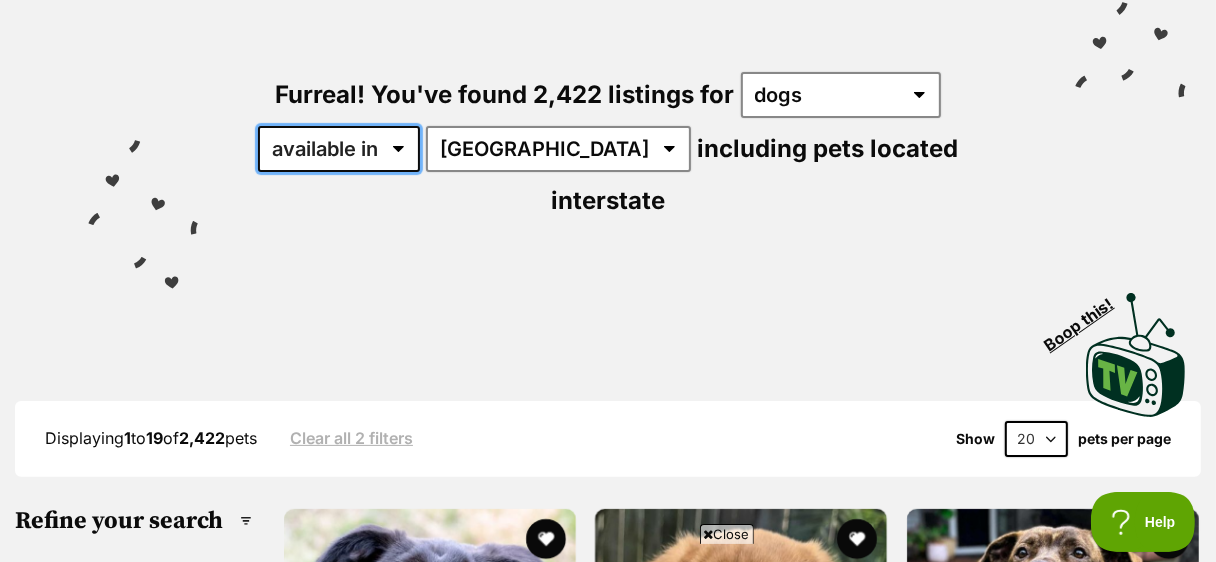 scroll, scrollTop: 0, scrollLeft: 0, axis: both 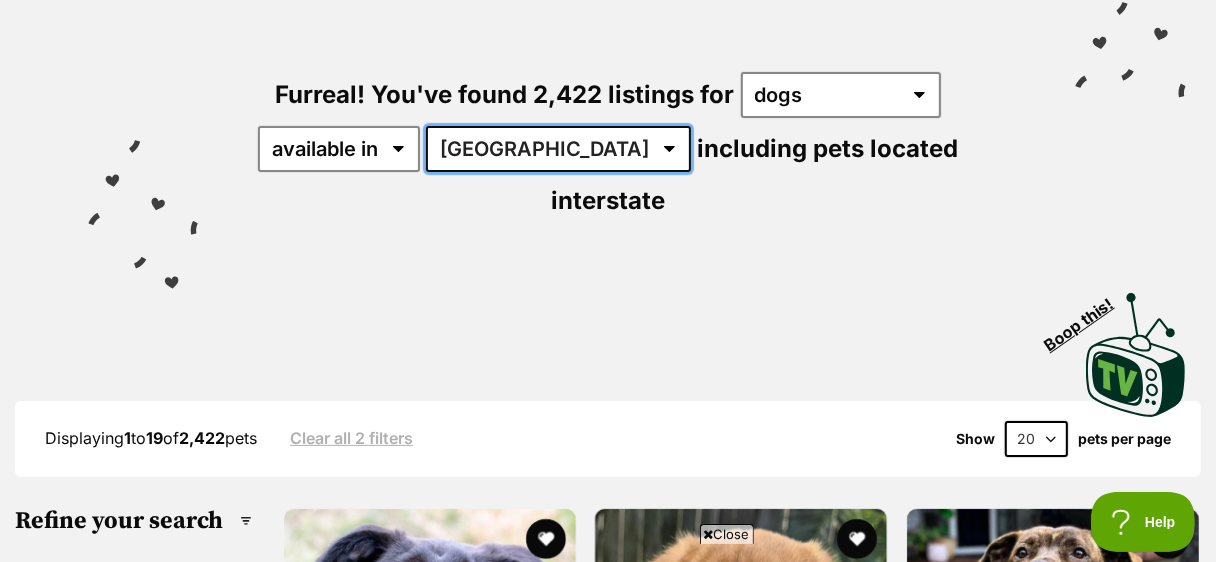 click on "Australia
ACT
NSW
NT
QLD
SA
TAS
VIC
WA" at bounding box center (558, 149) 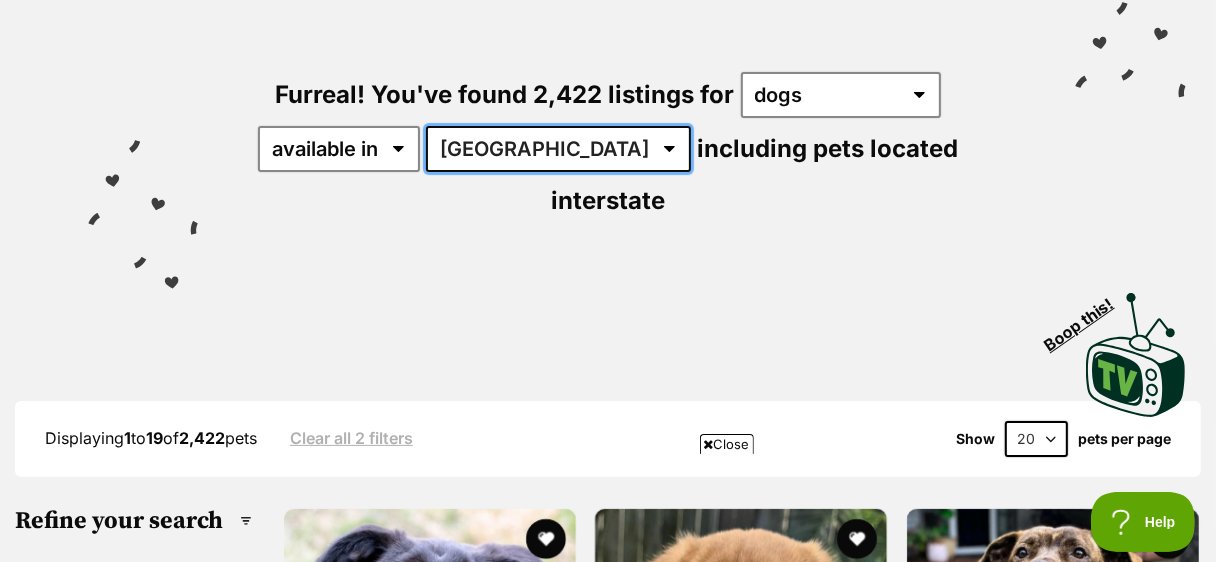 select on "ACT" 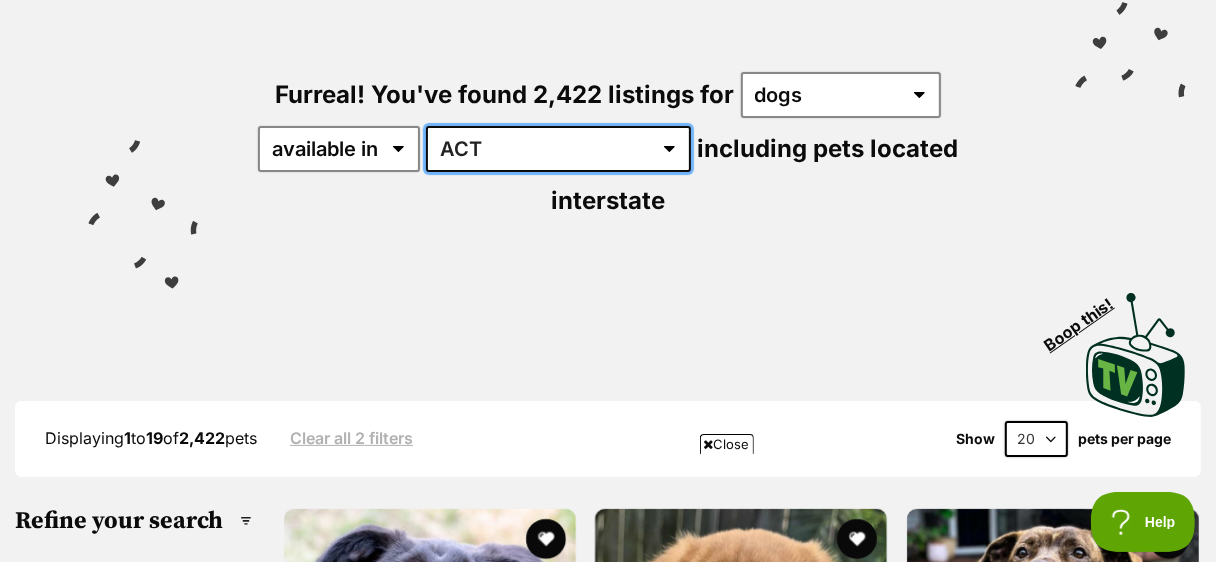 click on "Australia
ACT
NSW
NT
QLD
SA
TAS
VIC
WA" at bounding box center (558, 149) 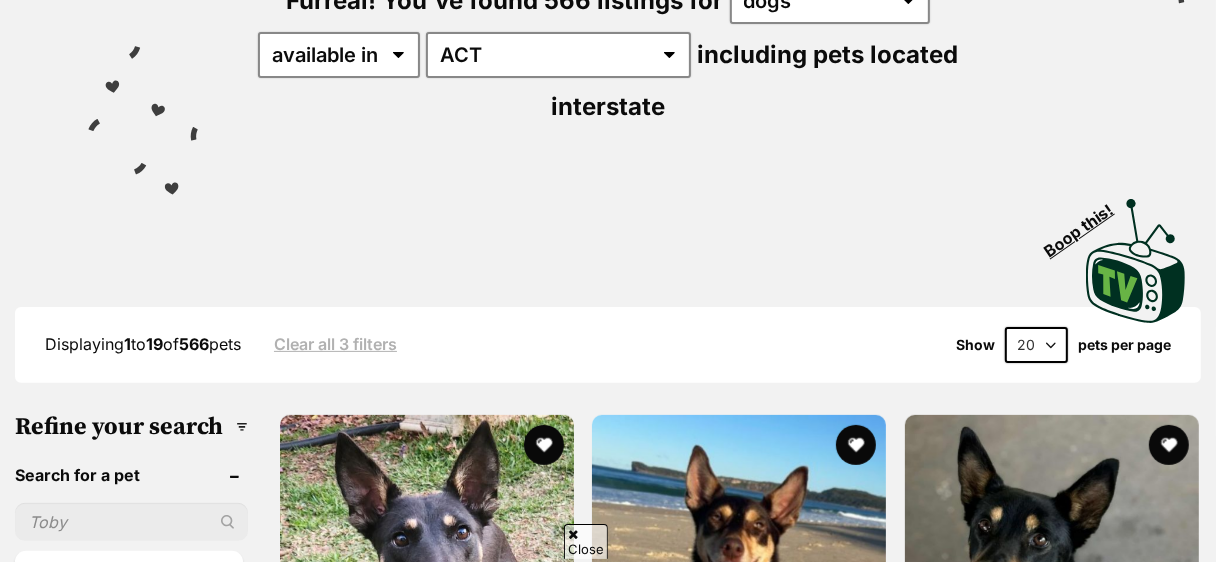 scroll, scrollTop: 327, scrollLeft: 0, axis: vertical 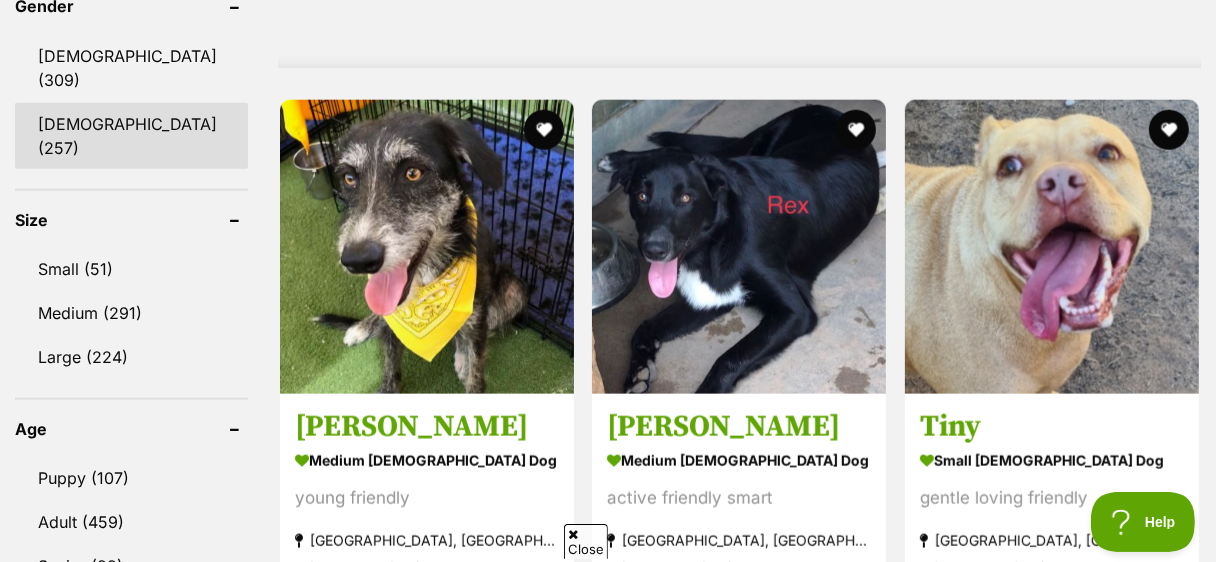 click on "[DEMOGRAPHIC_DATA] (257)" at bounding box center (131, 136) 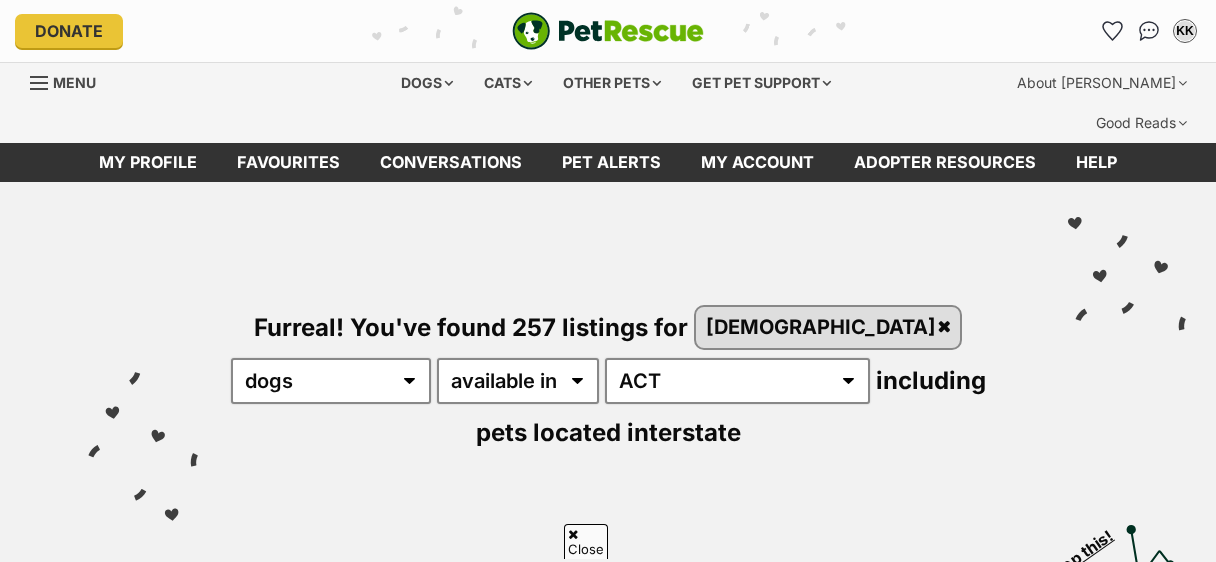 scroll, scrollTop: 396, scrollLeft: 0, axis: vertical 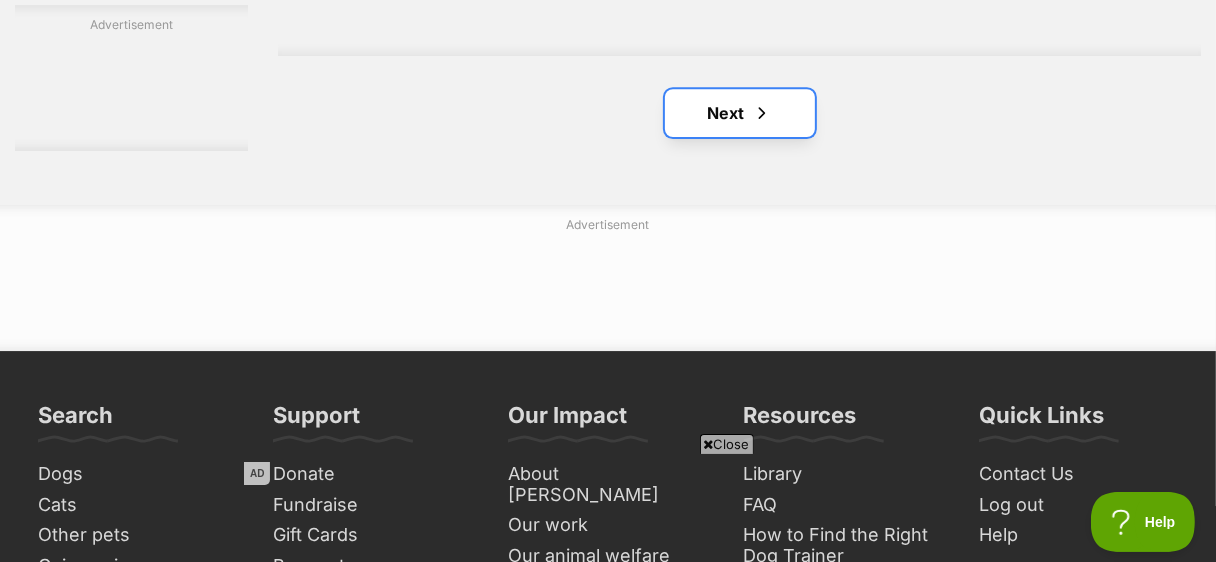 click on "Next" at bounding box center [740, 113] 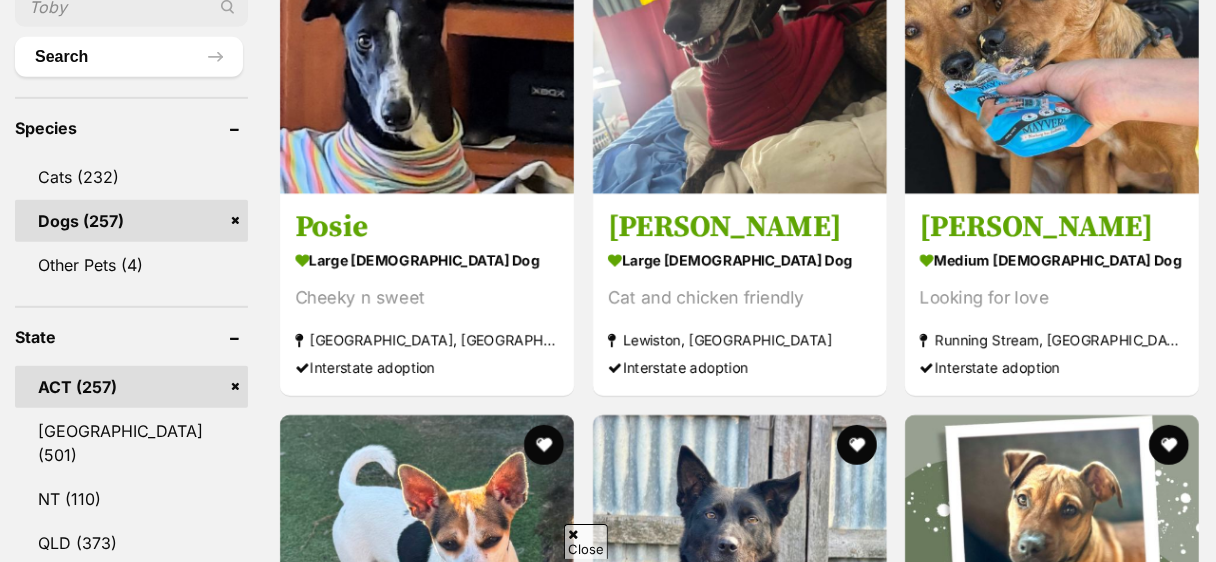 scroll, scrollTop: 843, scrollLeft: 0, axis: vertical 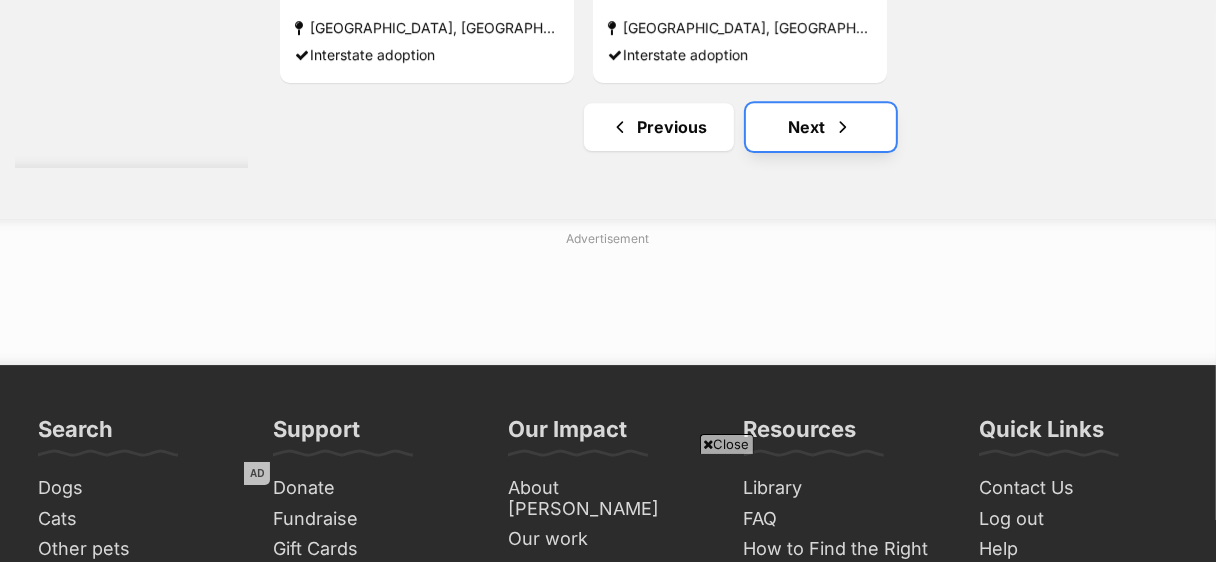 click on "Next" at bounding box center [821, 127] 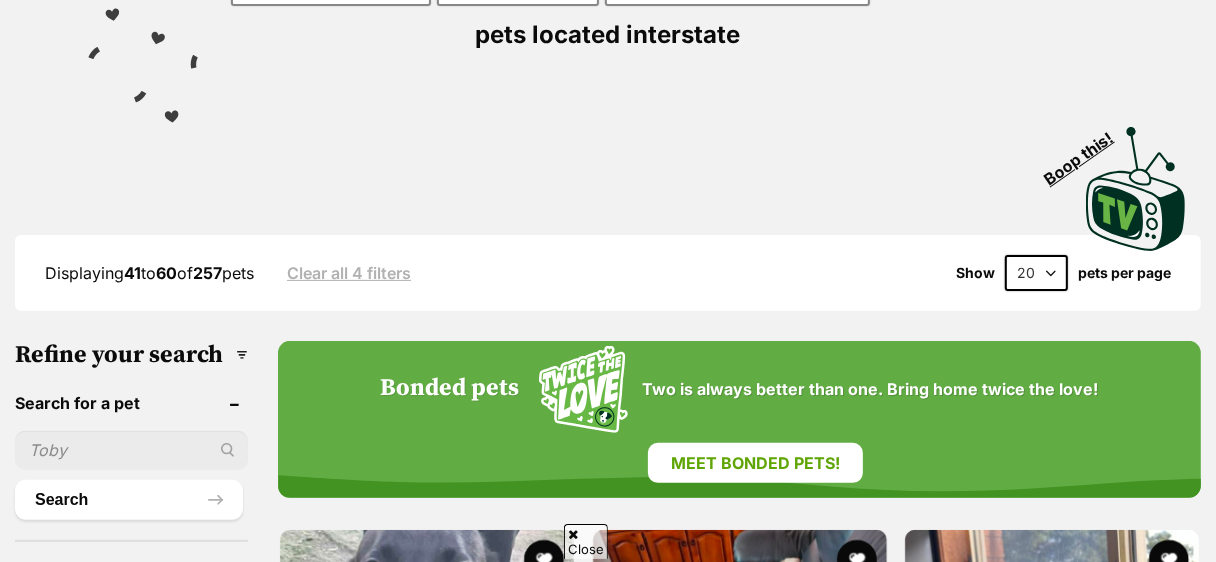 scroll, scrollTop: 398, scrollLeft: 0, axis: vertical 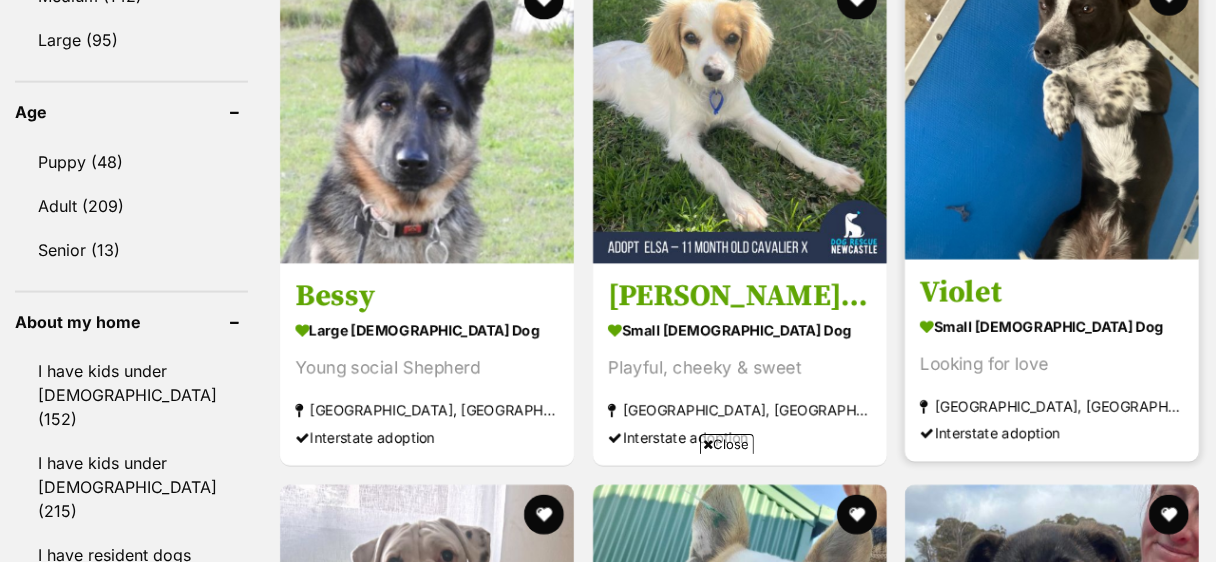 click at bounding box center [1052, 113] 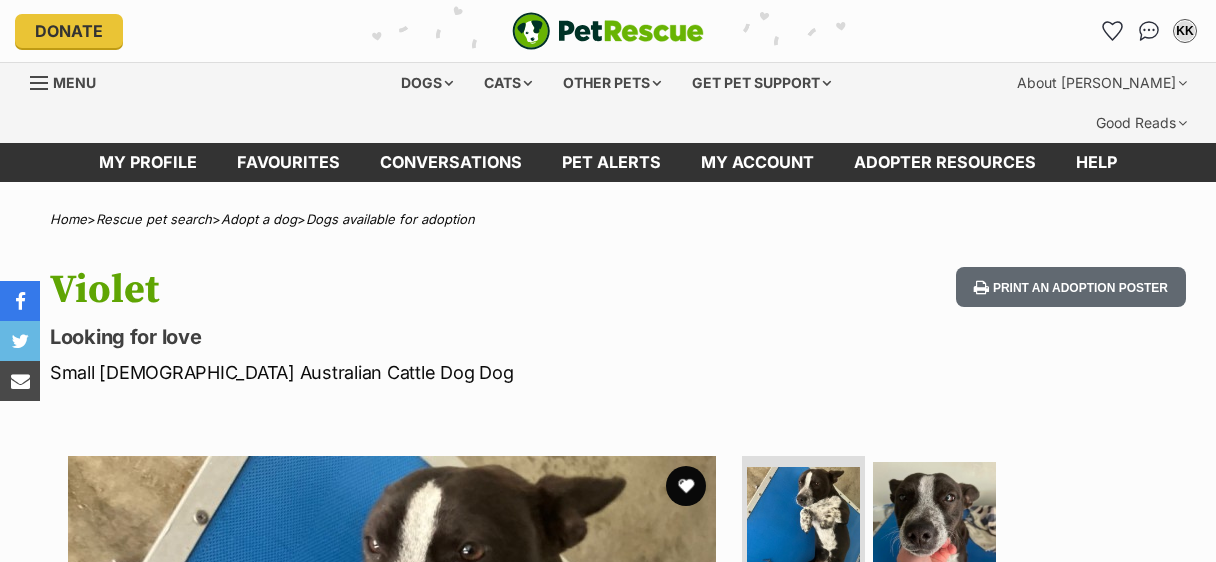 scroll, scrollTop: 0, scrollLeft: 0, axis: both 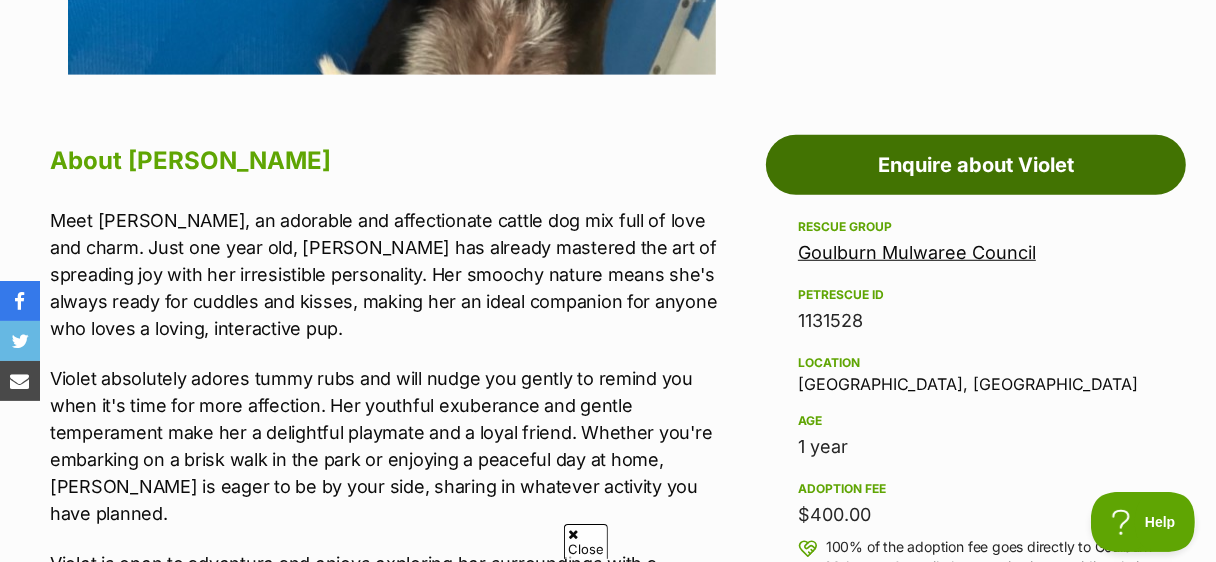 click on "Enquire about Violet" at bounding box center (976, 165) 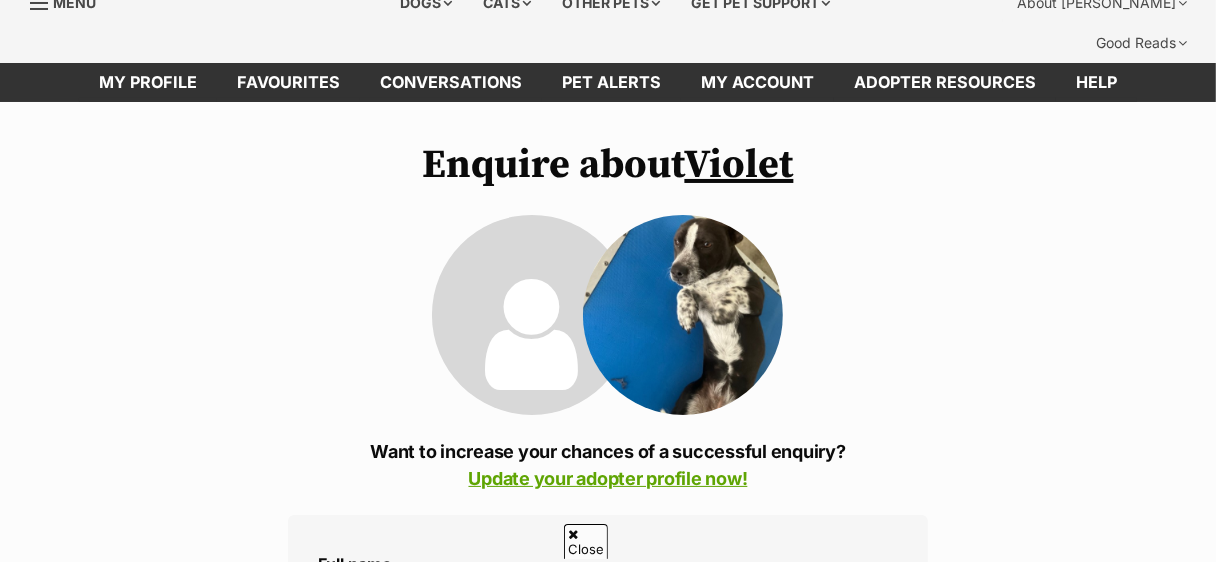 scroll, scrollTop: 245, scrollLeft: 0, axis: vertical 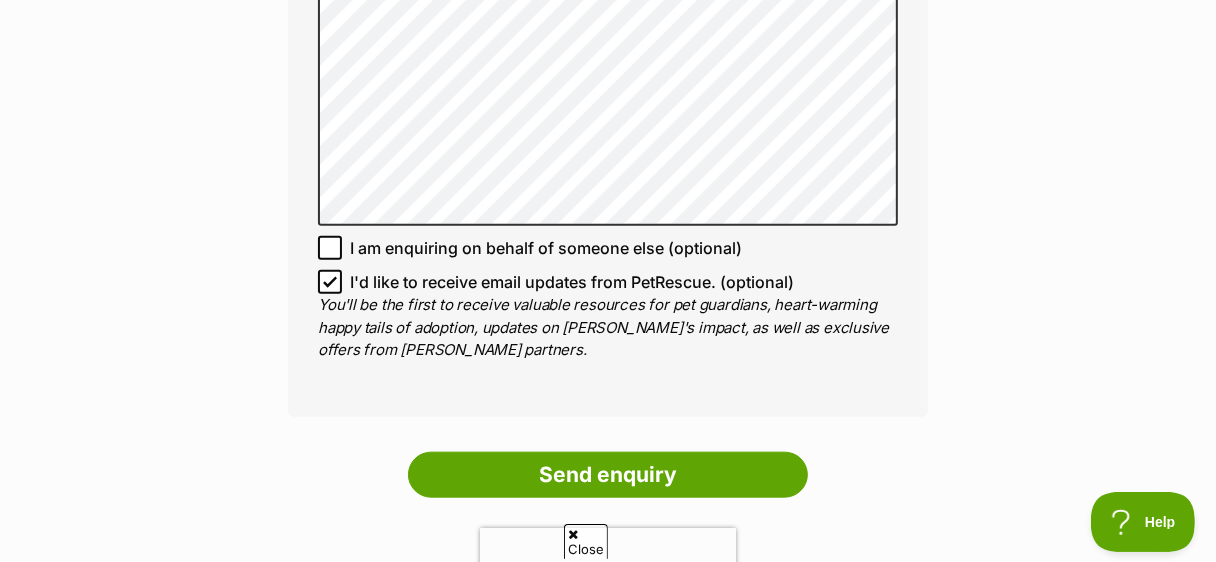 click on "I'd like to receive email updates from PetRescue. (optional)" at bounding box center [608, 282] 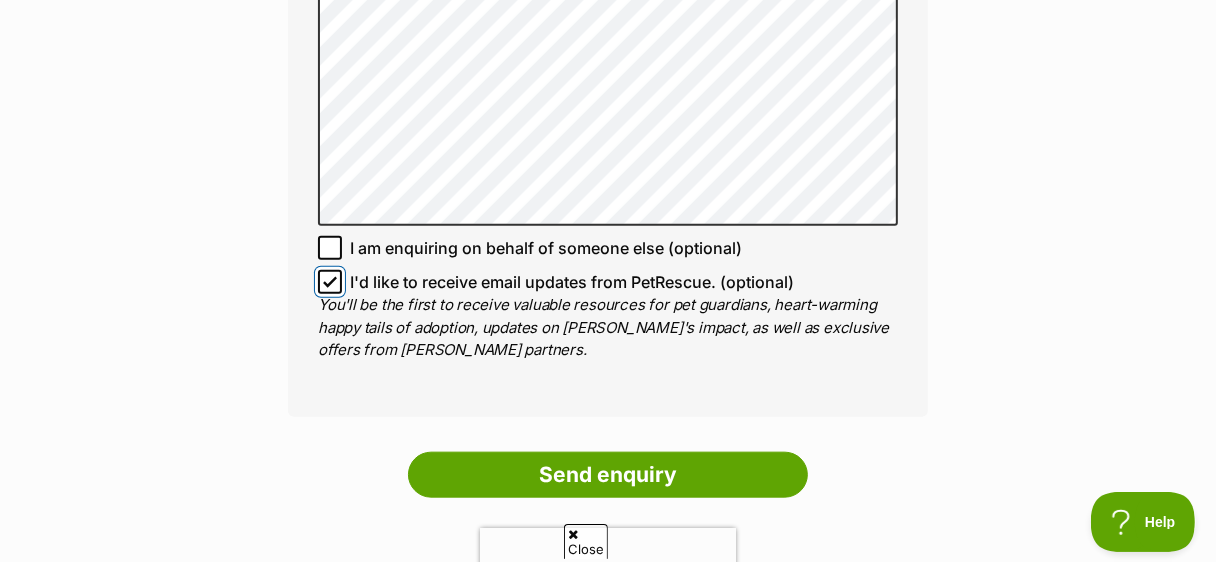 click on "I'd like to receive email updates from PetRescue. (optional)" at bounding box center [330, 282] 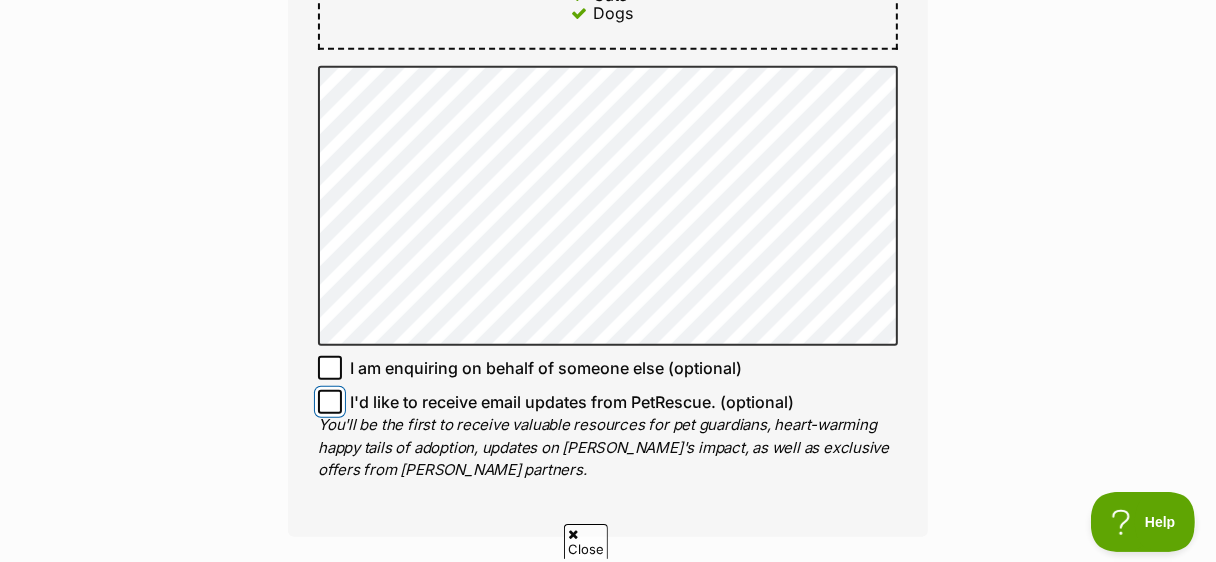 scroll, scrollTop: 1366, scrollLeft: 0, axis: vertical 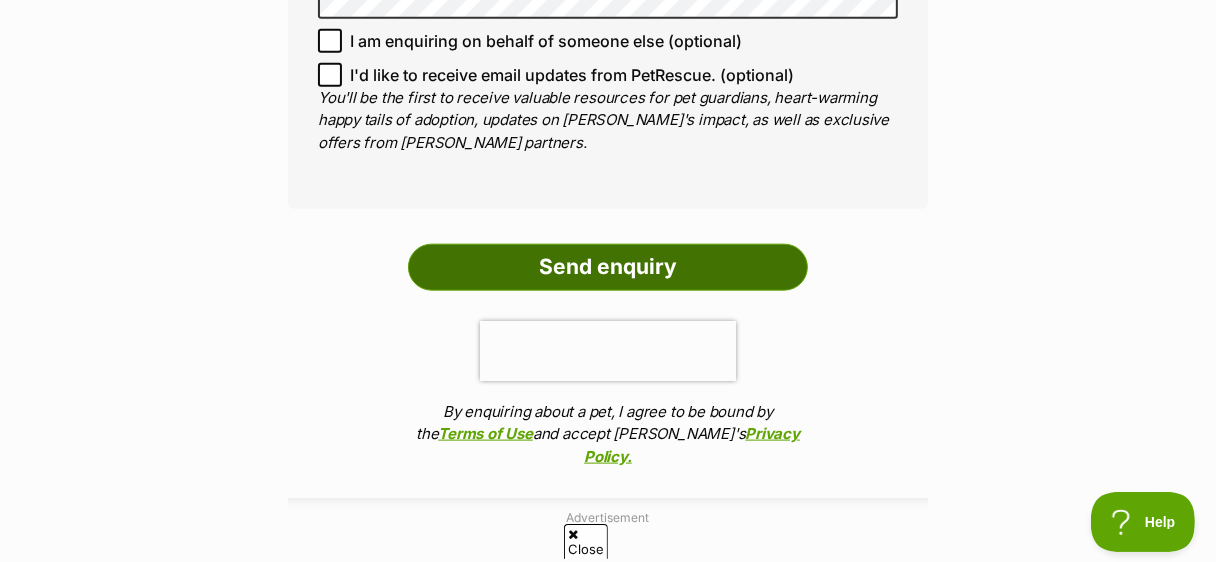 click on "Send enquiry" at bounding box center [608, 267] 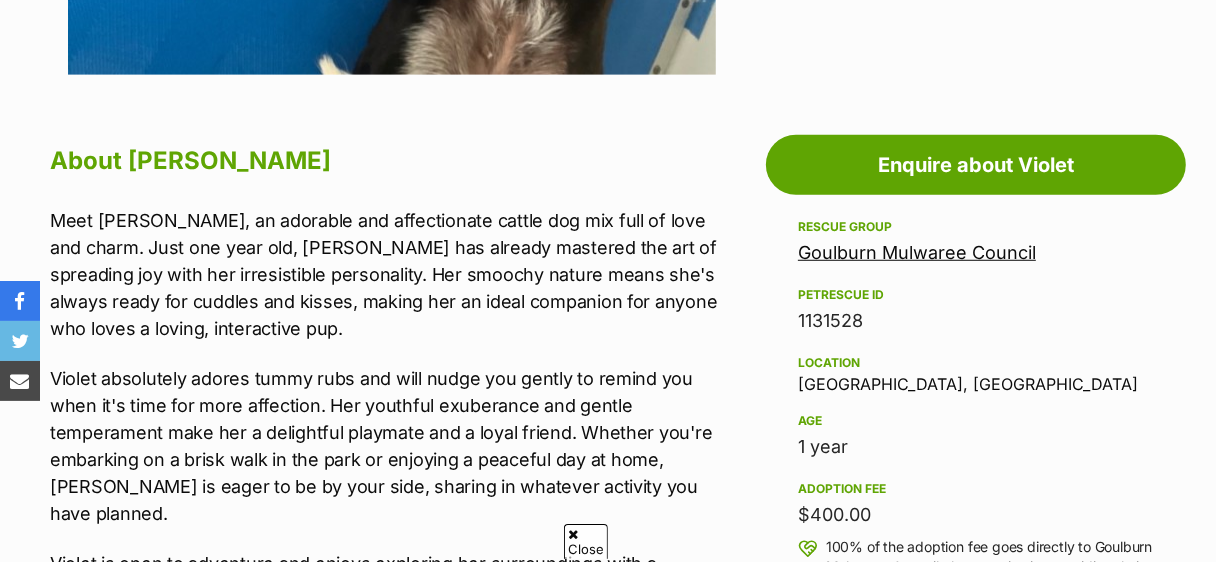 scroll, scrollTop: 1029, scrollLeft: 0, axis: vertical 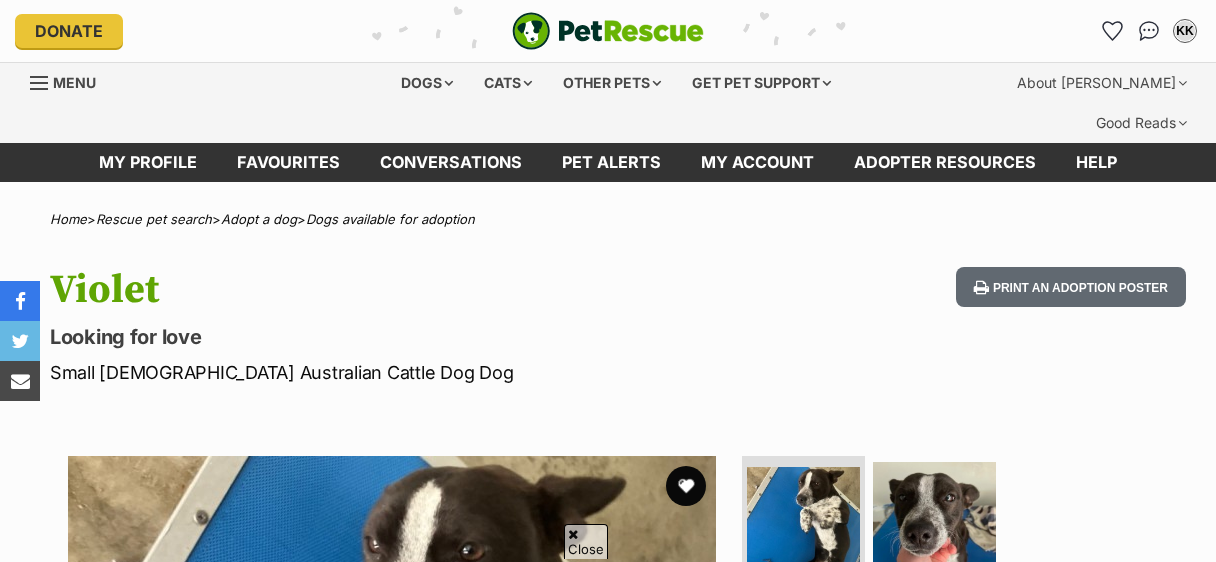 click on "Enquire about Violet" at bounding box center (976, 1194) 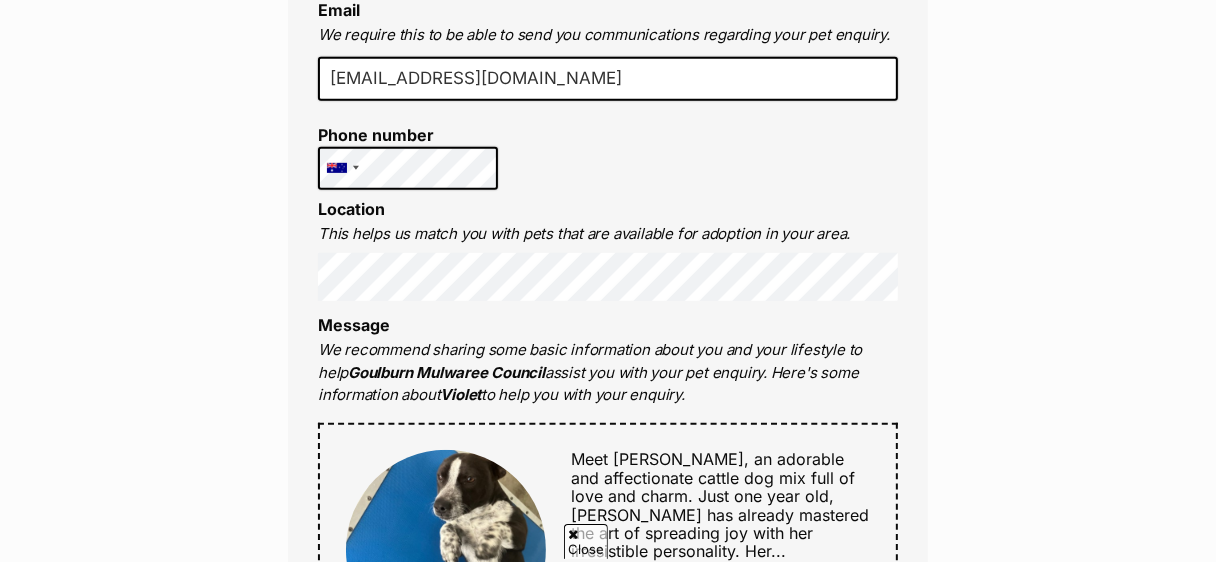 scroll, scrollTop: 708, scrollLeft: 0, axis: vertical 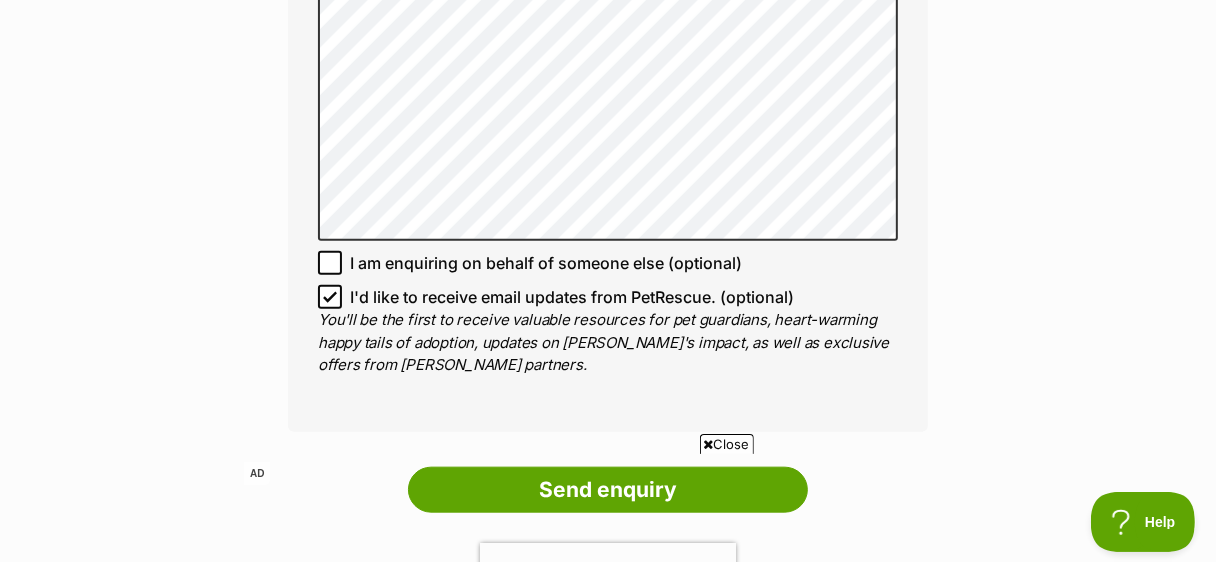 click 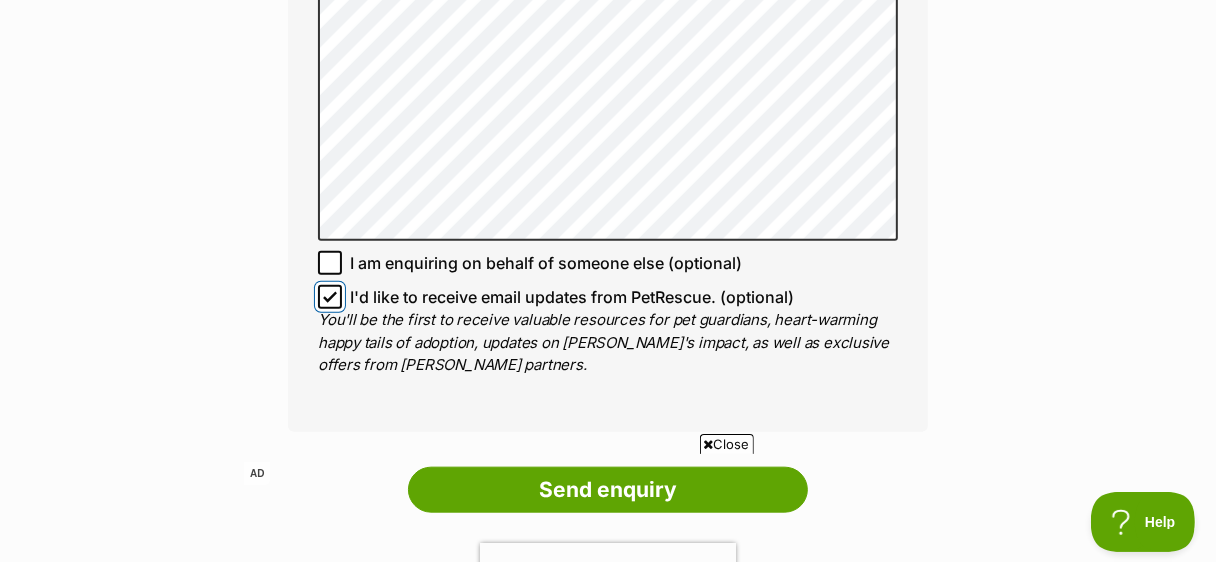 click on "I'd like to receive email updates from PetRescue. (optional)" at bounding box center (330, 297) 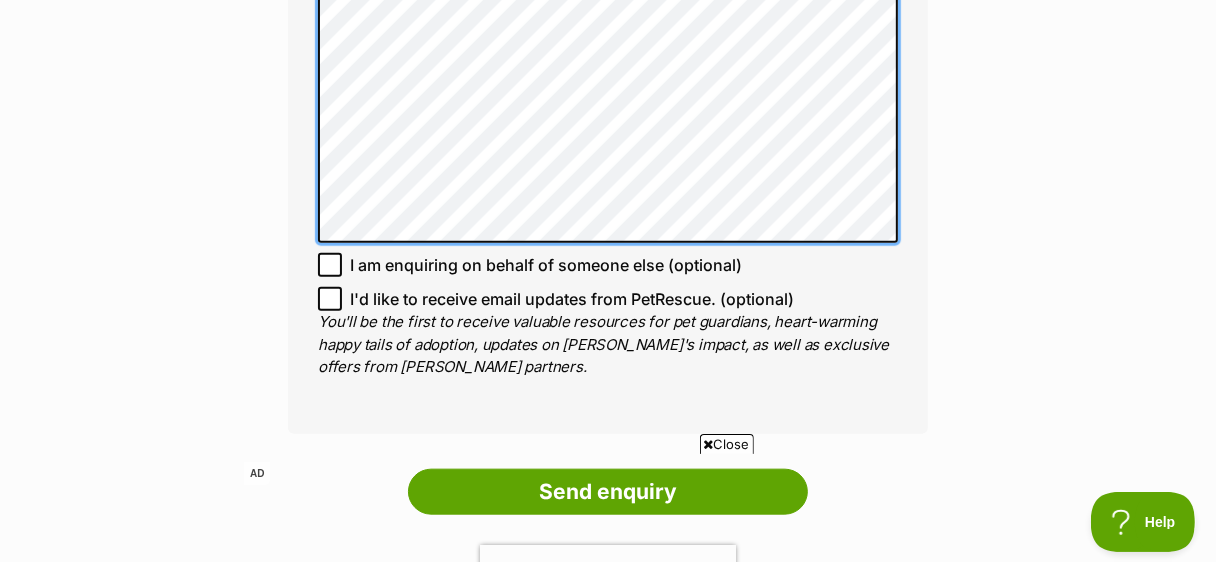 scroll, scrollTop: 1470, scrollLeft: 0, axis: vertical 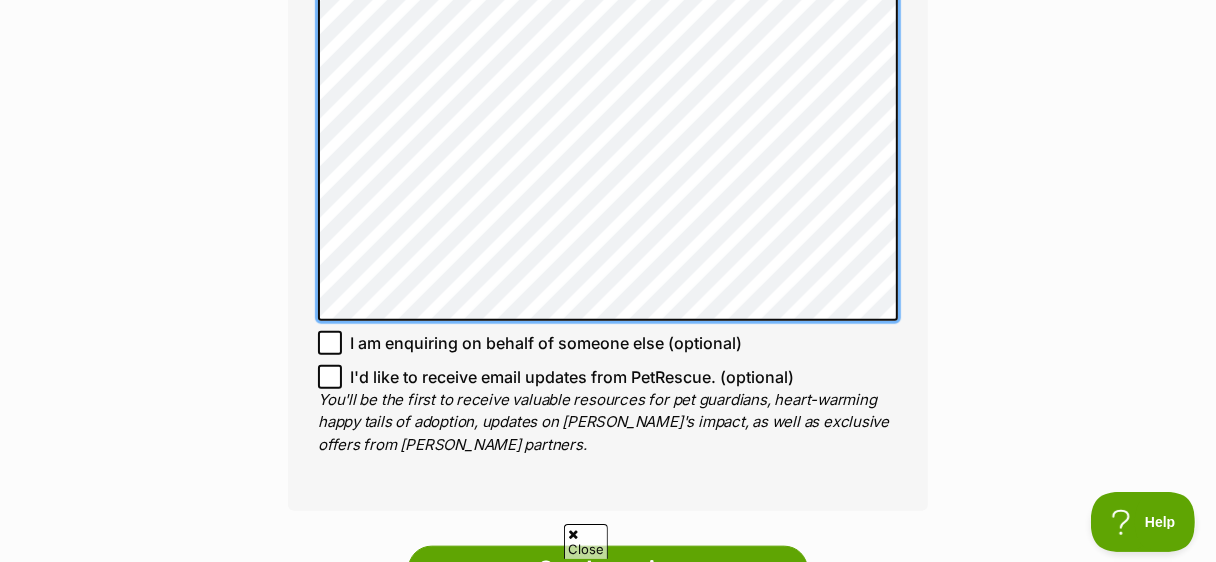 click on "Enquire about  Violet
Want to increase your chances of a successful enquiry?
Update your adopter profile now!
Full name Kate King
Email
We require this to be able to send you communications regarding your pet enquiry.
kingkate254@gmail.com
Phone number United States +1 United Kingdom +44 Afghanistan (‫افغانستان‬‎) +93 Albania (Shqipëri) +355 Algeria (‫الجزائر‬‎) +213 American Samoa +1684 Andorra +376 Angola +244 Anguilla +1264 Antigua and Barbuda +1268 Argentina +54 Armenia (Հայաստան) +374 Aruba +297 Australia +61 Austria (Österreich) +43 Azerbaijan (Azərbaycan) +994 Bahamas +1242 Bahrain (‫البحرين‬‎) +973 Bangladesh (বাংলাদেশ) +880 Barbados +1246 Belarus (Беларусь) +375 Belgium (België) +32 Belize +501 Benin (Bénin) +229 Bermuda +1441 Bhutan (འབྲུག) +975 Bolivia +591 Bosnia and Herzegovina (Босна и Херцеговина) +387 Botswana +267 Brazil (Brasil) +55 +246 +1284" at bounding box center [608, -151] 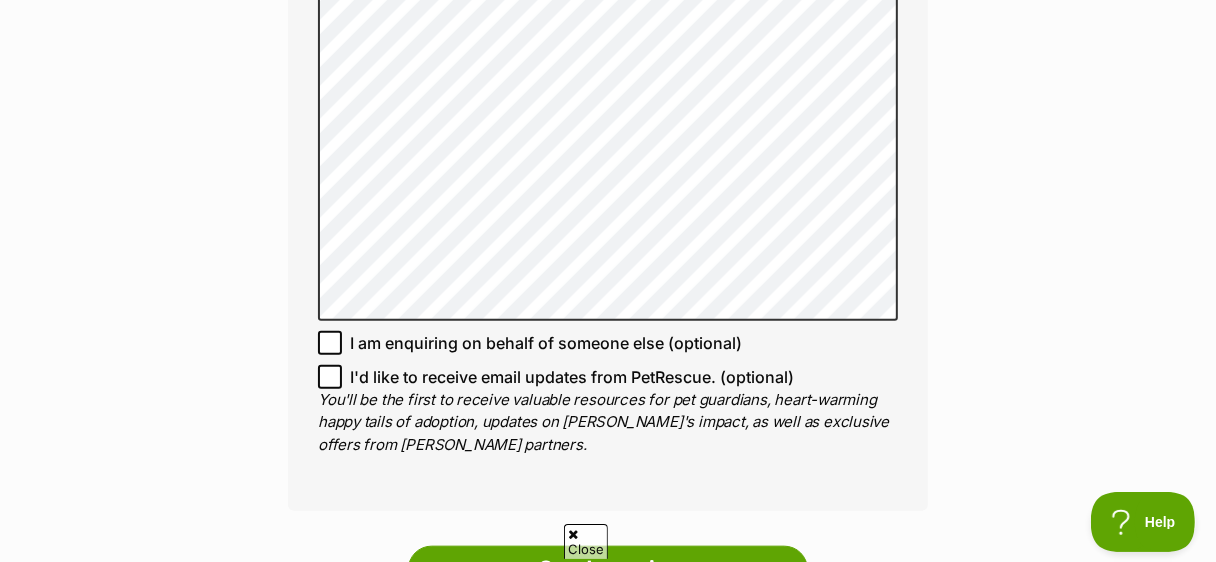click on "Enquire about  Violet
Want to increase your chances of a successful enquiry?
Update your adopter profile now!
Full name Kate King
Email
We require this to be able to send you communications regarding your pet enquiry.
kingkate254@gmail.com
Phone number United States +1 United Kingdom +44 Afghanistan (‫افغانستان‬‎) +93 Albania (Shqipëri) +355 Algeria (‫الجزائر‬‎) +213 American Samoa +1684 Andorra +376 Angola +244 Anguilla +1264 Antigua and Barbuda +1268 Argentina +54 Armenia (Հայաստան) +374 Aruba +297 Australia +61 Austria (Österreich) +43 Azerbaijan (Azərbaycan) +994 Bahamas +1242 Bahrain (‫البحرين‬‎) +973 Bangladesh (বাংলাদেশ) +880 Barbados +1246 Belarus (Беларусь) +375 Belgium (België) +32 Belize +501 Benin (Bénin) +229 Bermuda +1441 Bhutan (འབྲུག) +975 Bolivia +591 Bosnia and Herzegovina (Босна и Херцеговина) +387 Botswana +267 Brazil (Brasil) +55 +246 +1284" at bounding box center [608, -151] 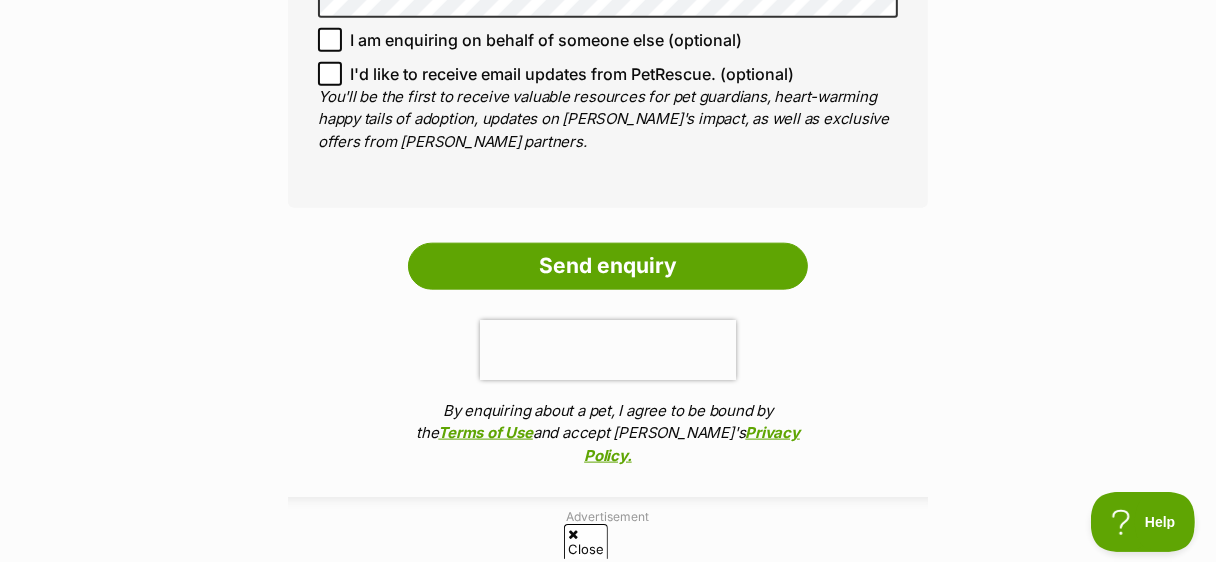scroll, scrollTop: 1791, scrollLeft: 0, axis: vertical 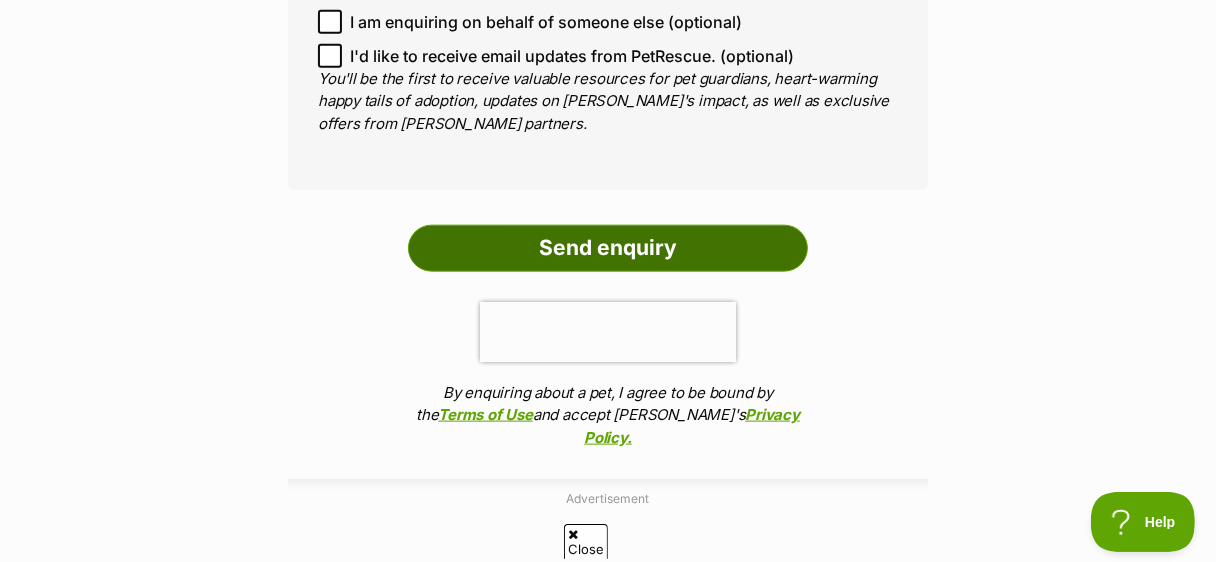 click on "Send enquiry" at bounding box center [608, 248] 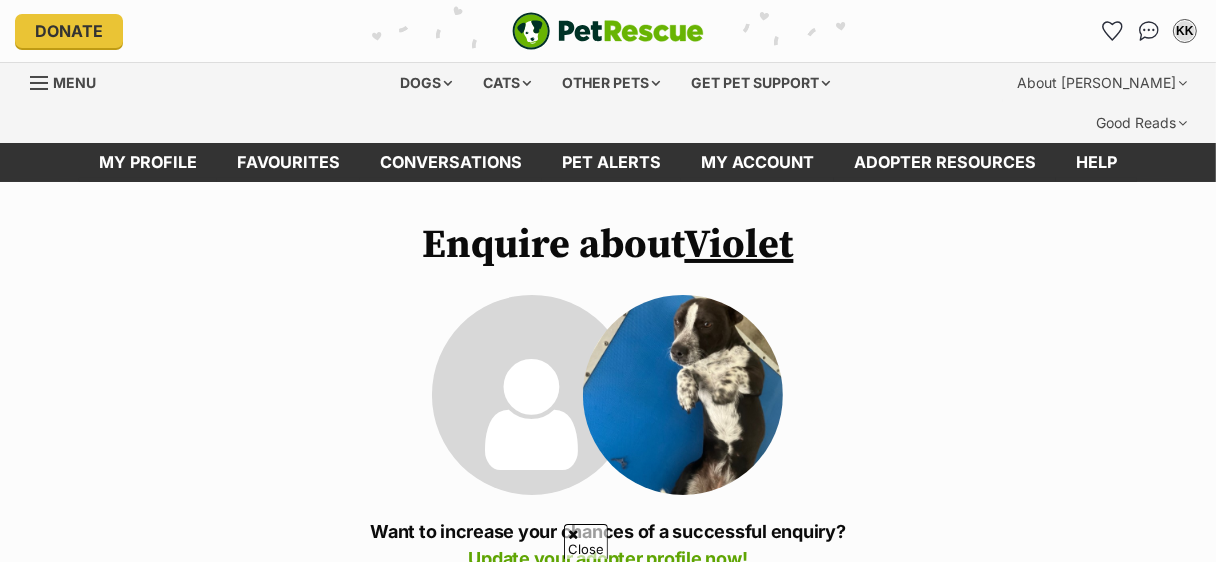 scroll, scrollTop: 300, scrollLeft: 0, axis: vertical 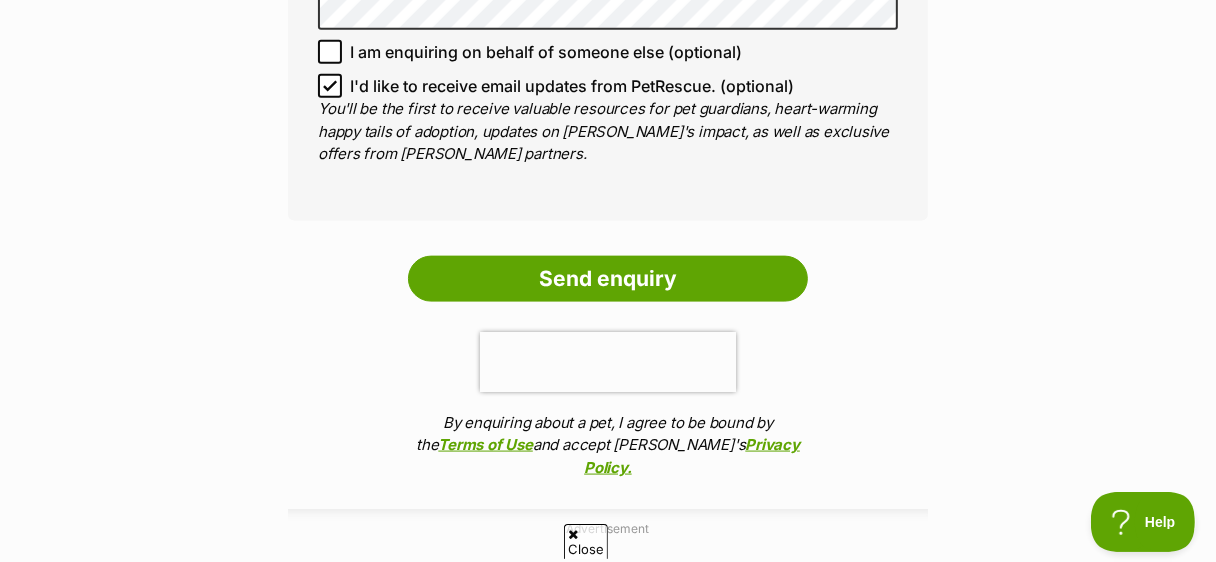 click 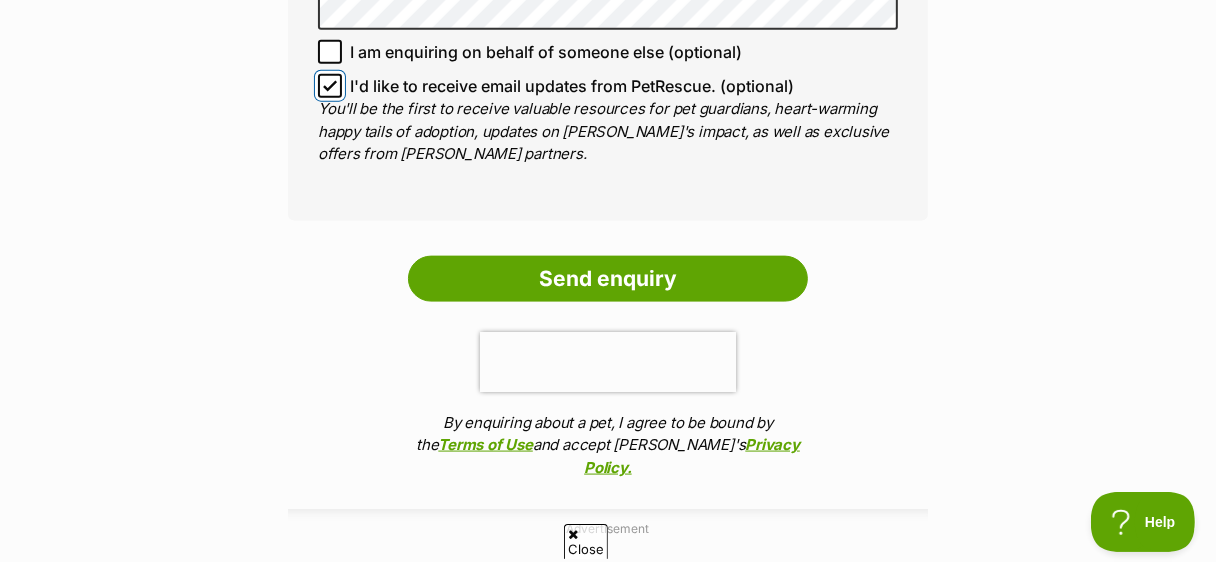 click on "I'd like to receive email updates from PetRescue. (optional)" at bounding box center (330, 86) 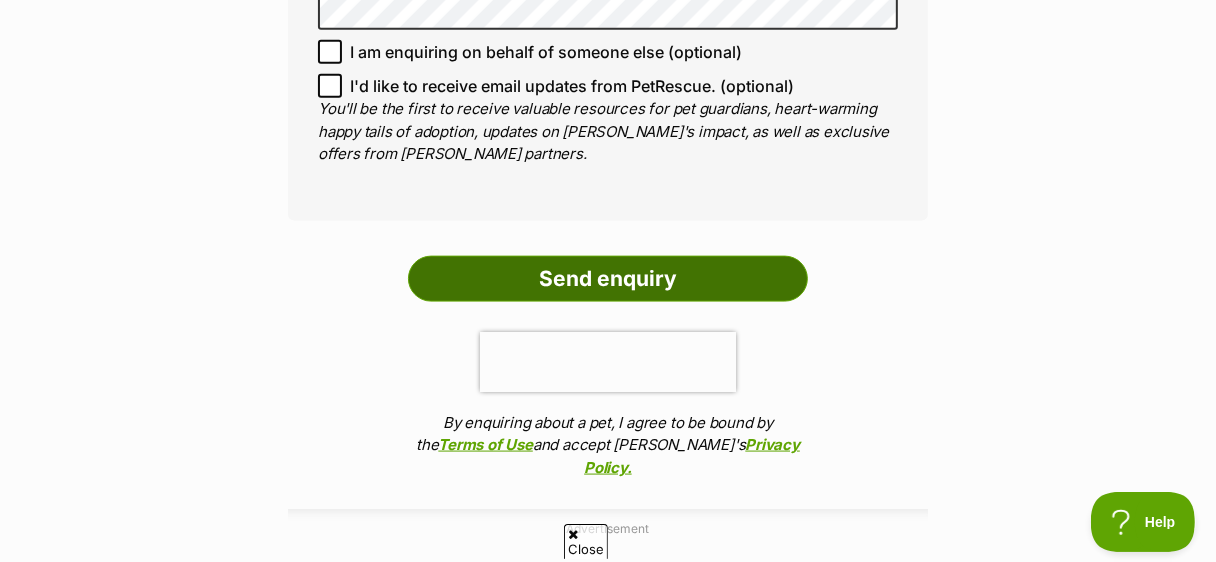 click on "Send enquiry" at bounding box center [608, 279] 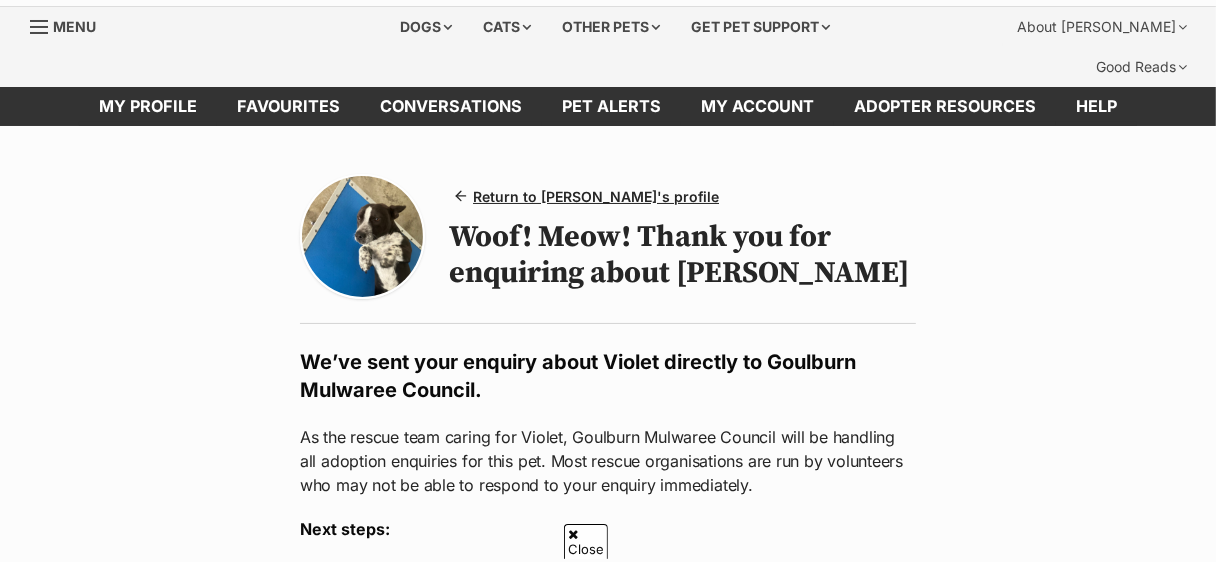scroll, scrollTop: 205, scrollLeft: 0, axis: vertical 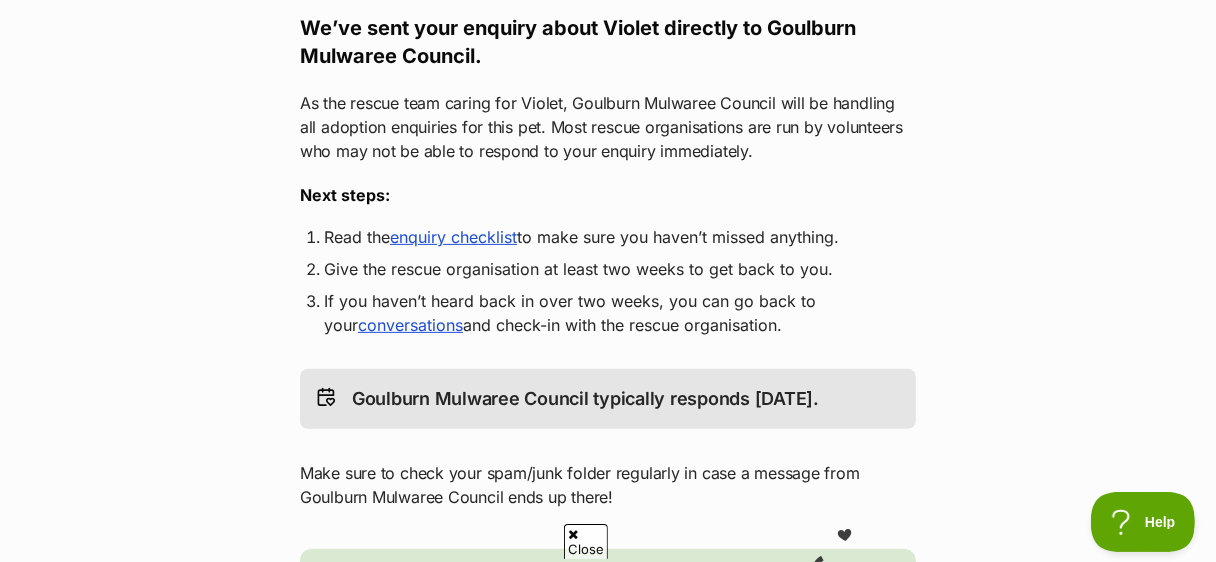 click on "enquiry checklist" at bounding box center (453, 237) 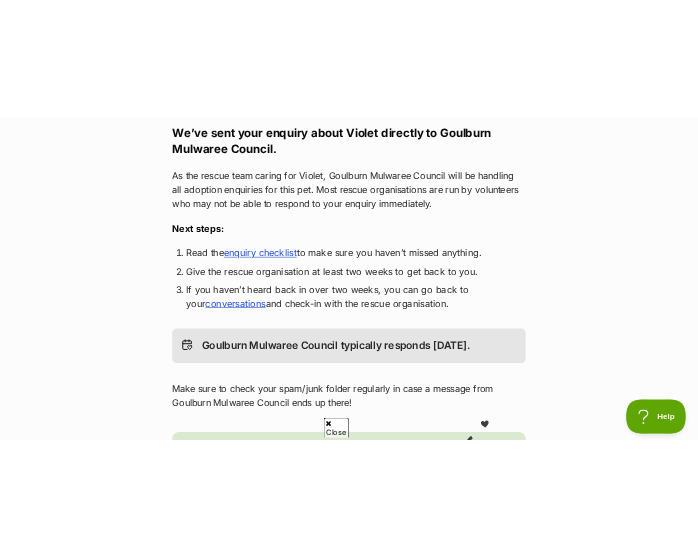 scroll, scrollTop: 342, scrollLeft: 0, axis: vertical 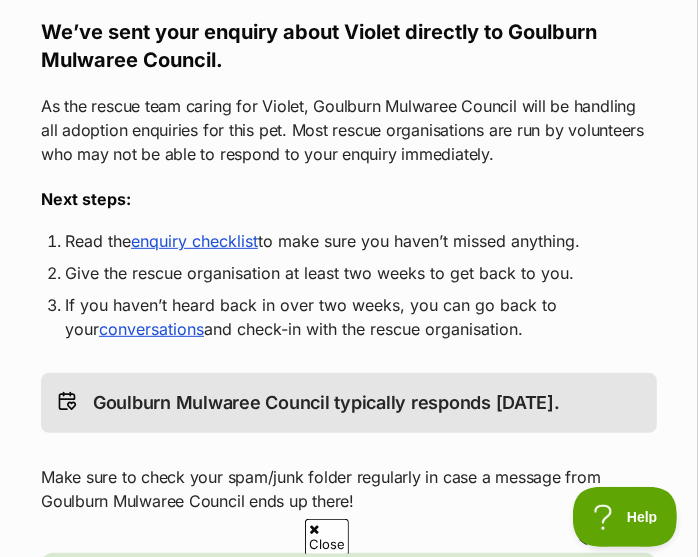 click on "Woof! Meow! Thank you for enquiring about Violet" at bounding box center [423, -75] 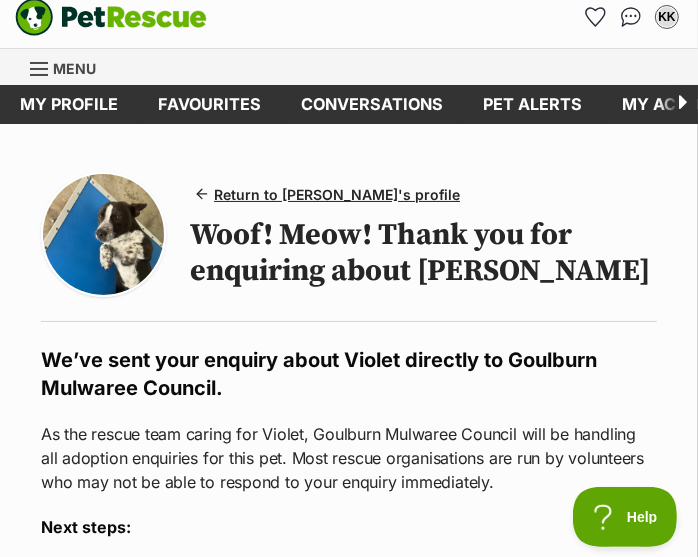 scroll, scrollTop: 0, scrollLeft: 0, axis: both 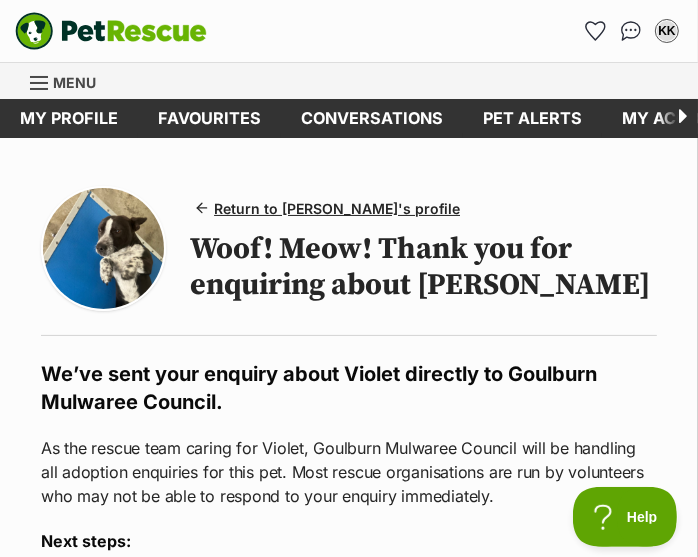 click at bounding box center [103, 248] 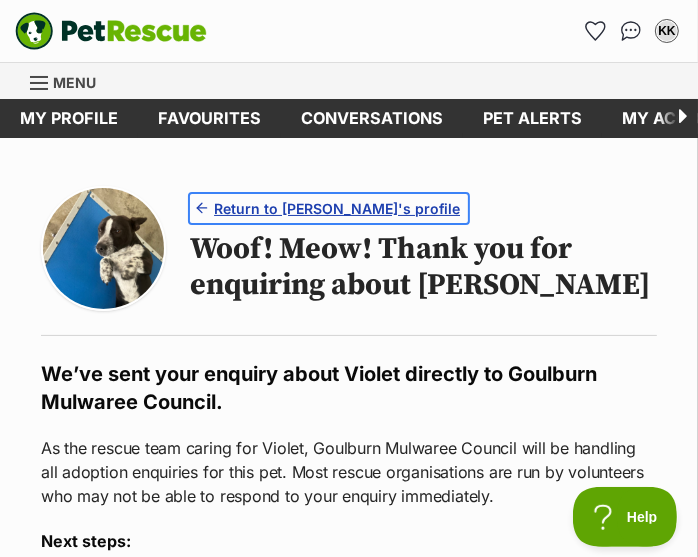 click on "Return to Violet's profile" at bounding box center (337, 208) 